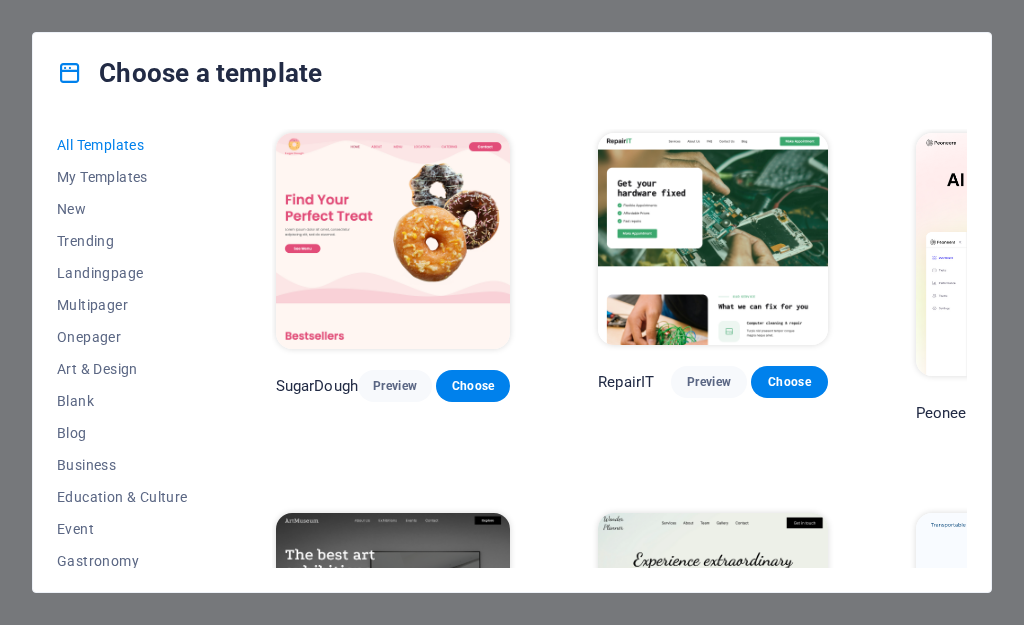 scroll, scrollTop: 0, scrollLeft: 0, axis: both 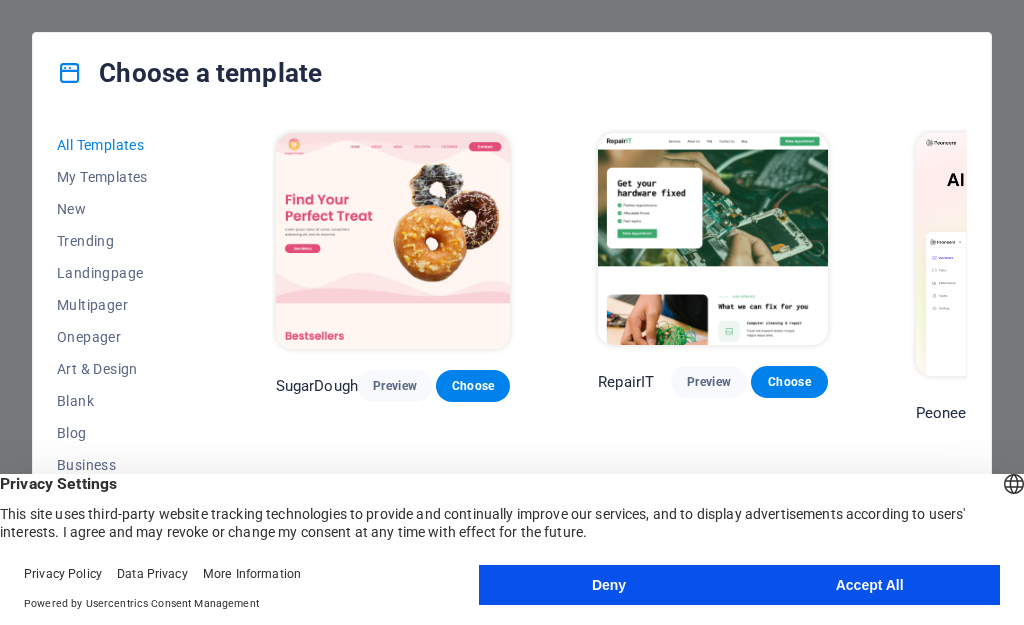 click on "Accept All" at bounding box center (869, 585) 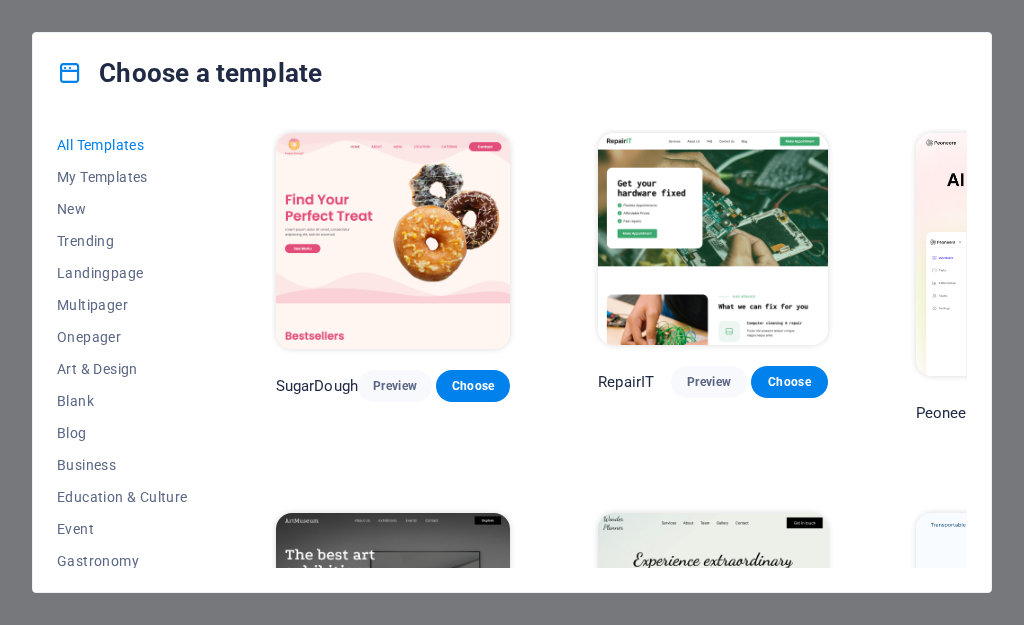 click on "SugarDough Preview Choose RepairIT Preview Choose Peoneera Preview Choose Art Museum Preview Choose Wonder Planner Preview Choose Transportable Preview Choose S&L Preview Choose WePaint Preview Choose Eco-Con Preview Choose MeetUp Preview Choose Help & Care Preview Choose Podcaster Preview Choose Academix Preview Choose BIG Barber Shop Preview Choose Health & Food Preview Choose UrbanNest Interiors Preview Choose Green Change Preview Choose The Beauty Temple Preview Choose WeTrain Preview Choose Cleaner Preview Choose Johanna James Preview Choose Delicioso Preview Choose Dream Garden Preview Choose LumeDeAqua Preview Choose Pets Care Preview Choose SafeSpace Preview Choose Midnight Rain Bar Preview Choose Drive Preview Choose Estator Preview Choose Health Group Preview Choose MakeIt Agency Preview Choose Wanderlust Preview Choose WeSpa Preview Choose BERLIN Preview Choose Gadgets Preview Choose CoffeeScience Preview Choose CoachLife Preview Choose Cafe de Oceana Preview Choose Max Hatzy Preview Choose Preview" at bounding box center [622, 10555] 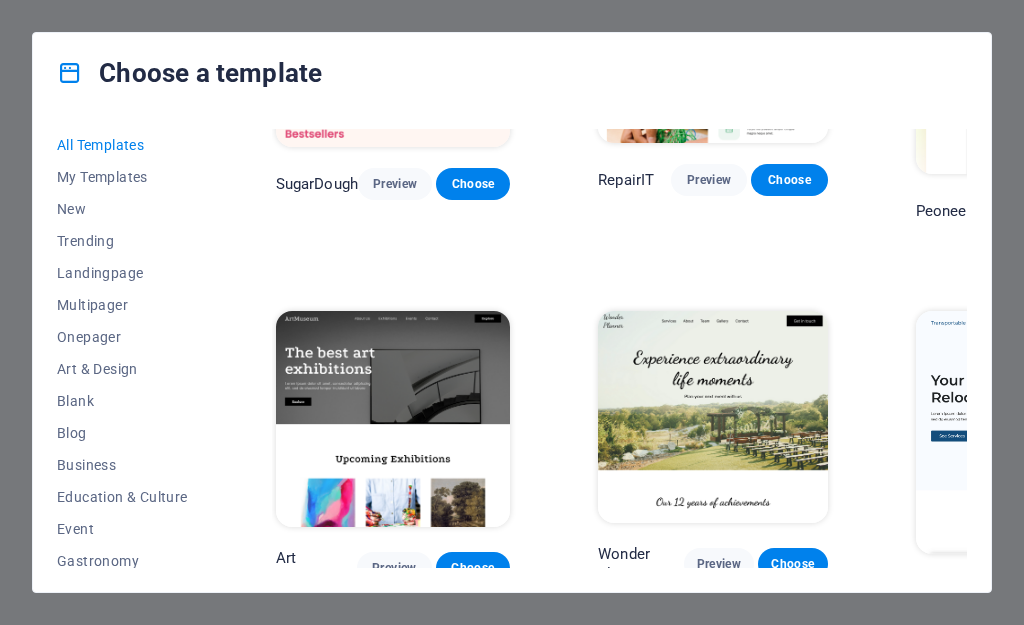 scroll, scrollTop: 0, scrollLeft: 0, axis: both 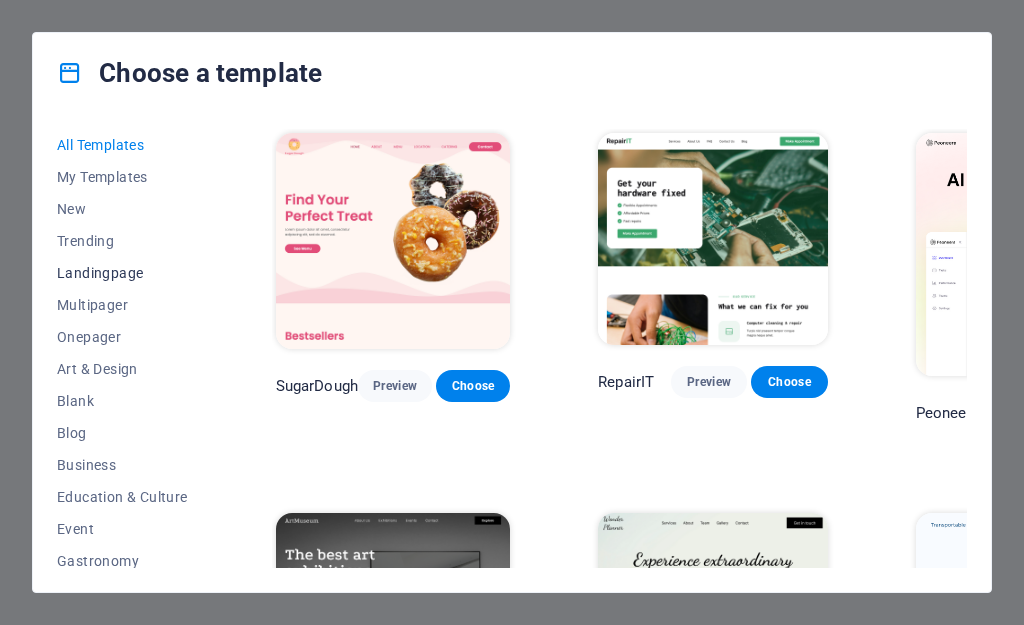 click on "Landingpage" at bounding box center [122, 273] 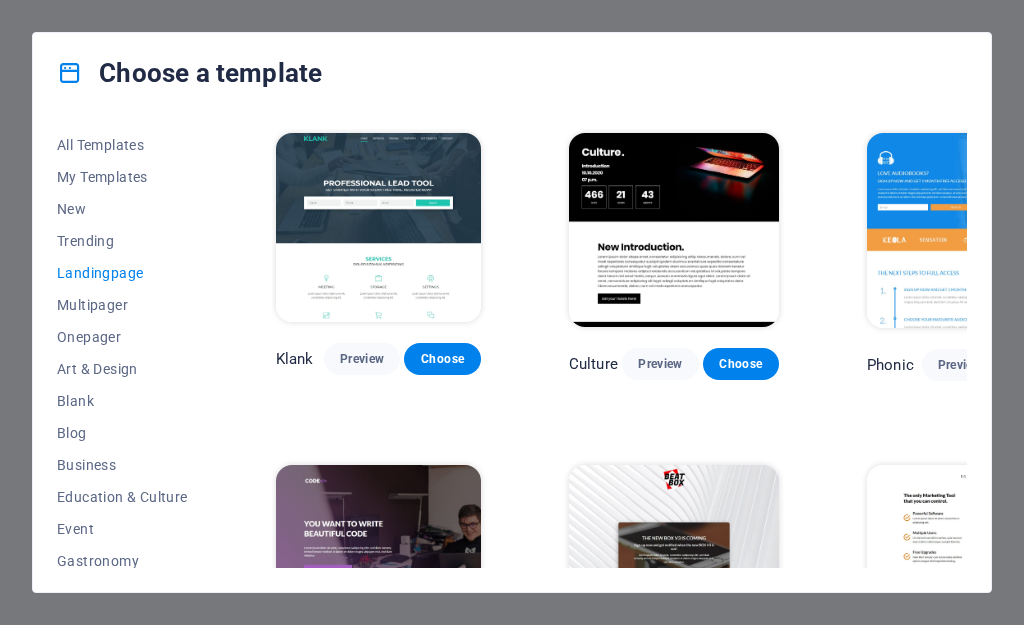 click on "Klank Preview Choose Culture Preview Choose Phonic Preview Choose Code Preview Choose Beatbox Preview Choose Malka Preview Choose Videoo Preview Choose Advanced Preview Choose Pets Preview Choose Athletics Preview Choose Driven Preview Choose Note Preview Choose Snap Preview Choose C-Space Preview Choose Influencer Preview Choose Creator Preview Choose Nest Preview Choose Schooler Preview Choose Sales Kit Preview Choose LeadER Preview Choose Catch Preview Choose Ubinar Preview Choose Boky Preview Choose Coming Soon 4 Preview Choose Coming Soon 3 Preview Choose Coming Soon 2 Preview Choose Coming Soon Preview Choose" at bounding box center [622, 1594] 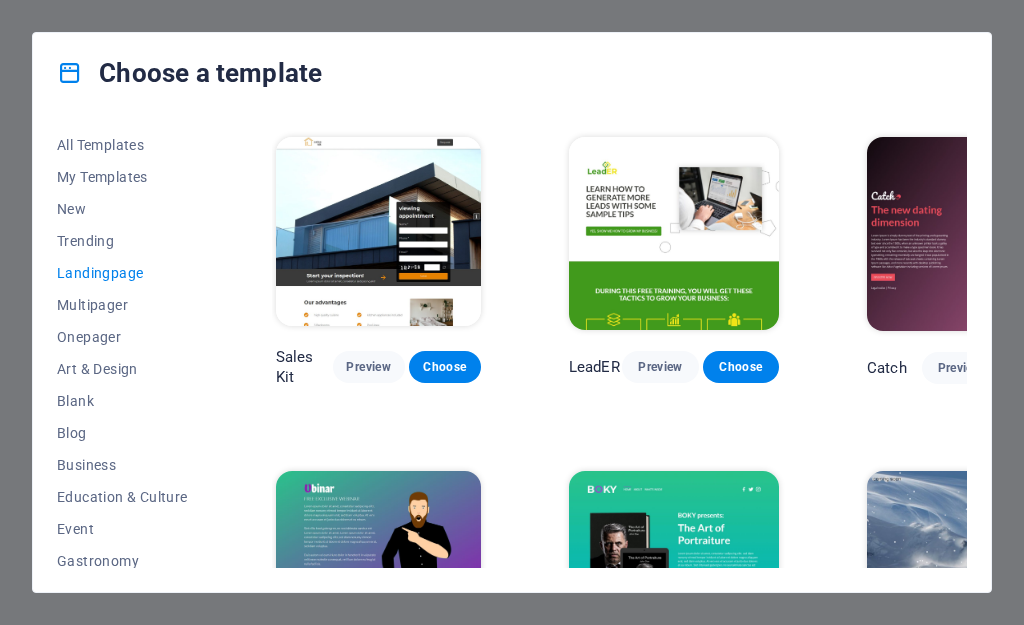 scroll, scrollTop: 1974, scrollLeft: 0, axis: vertical 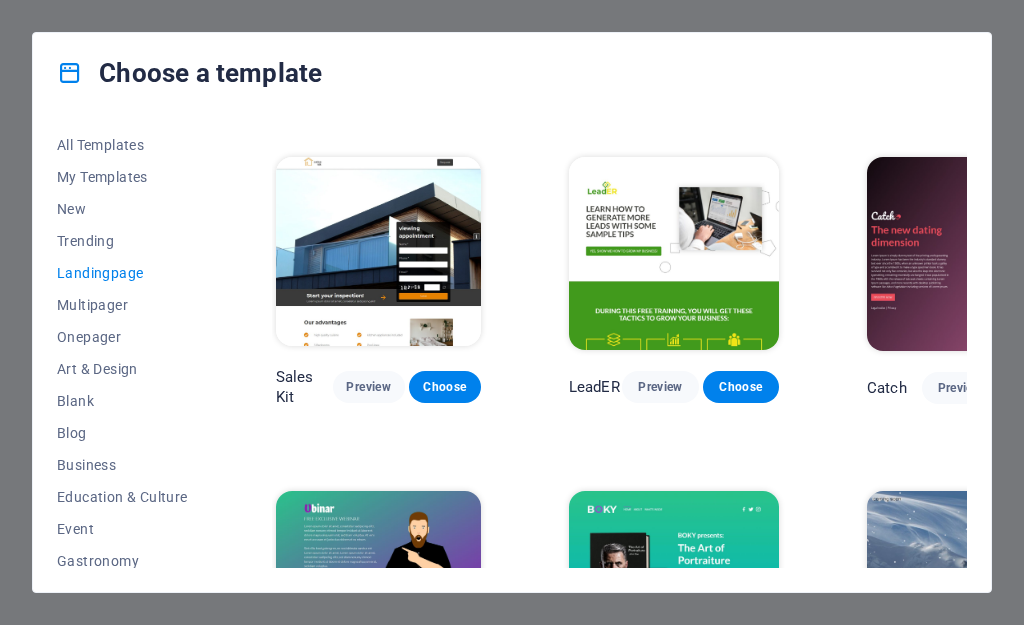 click on "Klank Preview Choose Culture Preview Choose Phonic Preview Choose Code Preview Choose Beatbox Preview Choose Malka Preview Choose Videoo Preview Choose Advanced Preview Choose Pets Preview Choose Athletics Preview Choose Driven Preview Choose Note Preview Choose Snap Preview Choose C-Space Preview Choose Influencer Preview Choose Creator Preview Choose Nest Preview Choose Schooler Preview Choose Sales Kit Preview Choose LeadER Preview Choose Catch Preview Choose Ubinar Preview Choose Boky Preview Choose Coming Soon 4 Preview Choose Coming Soon 3 Preview Choose Coming Soon 2 Preview Choose Coming Soon Preview Choose" at bounding box center [622, -380] 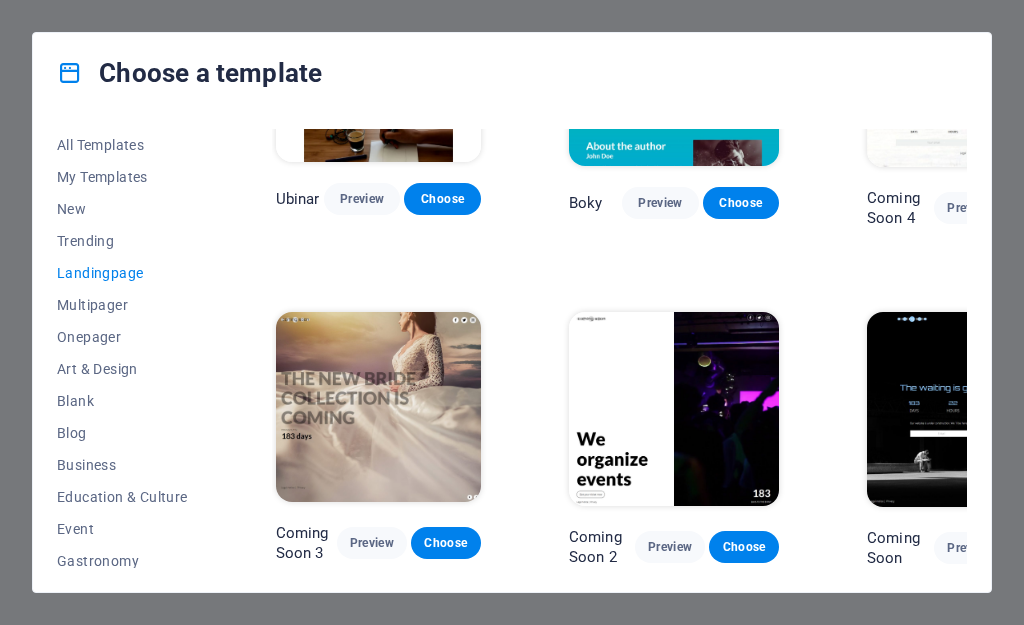 scroll, scrollTop: 2509, scrollLeft: 123, axis: both 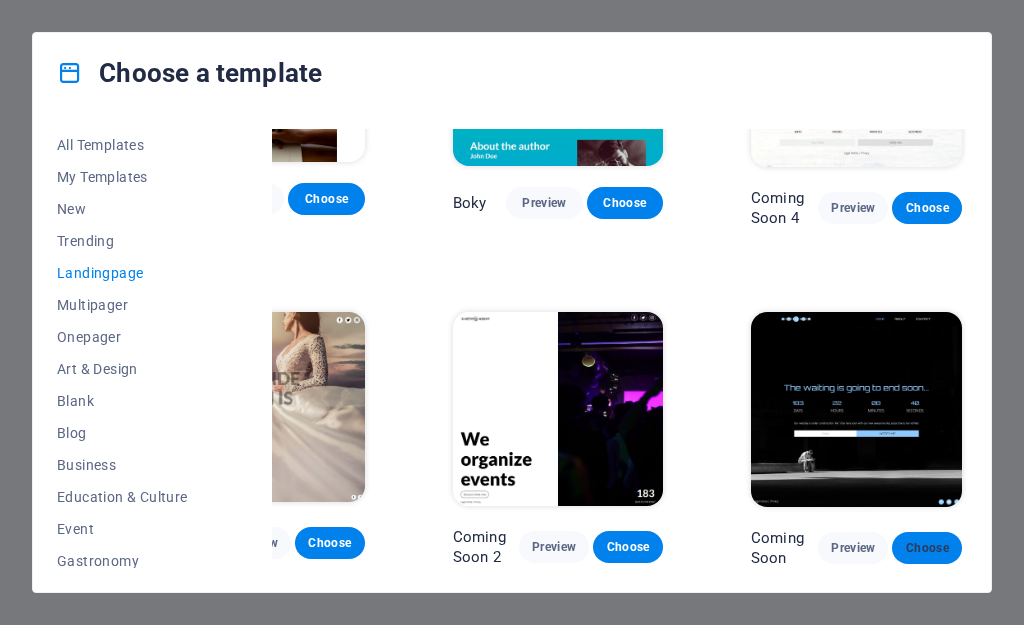 click on "Choose" at bounding box center [927, 548] 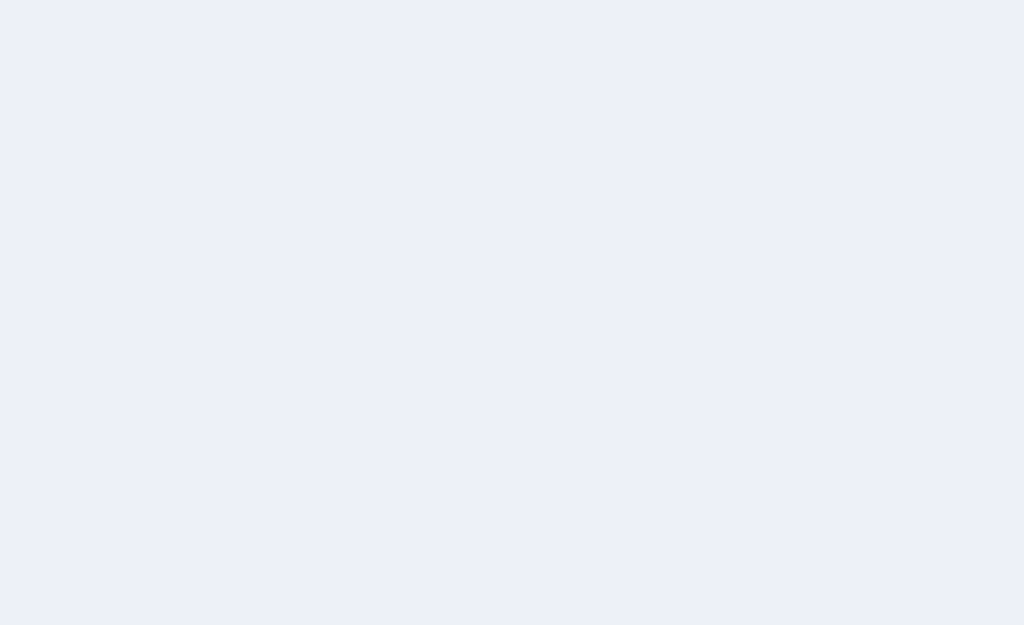 scroll, scrollTop: 0, scrollLeft: 0, axis: both 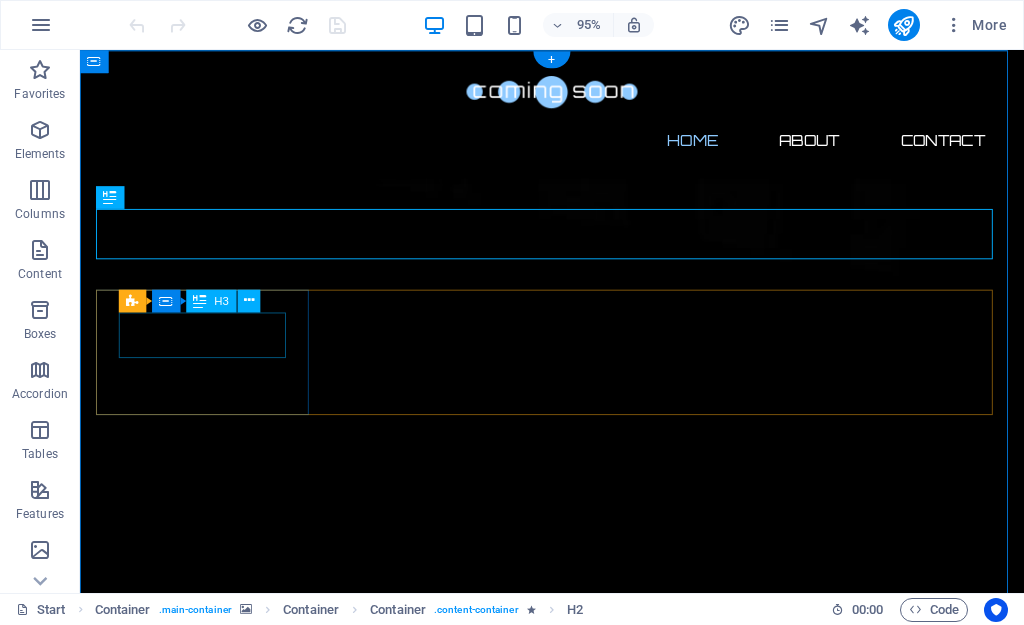 click on "0" at bounding box center (217, 2430) 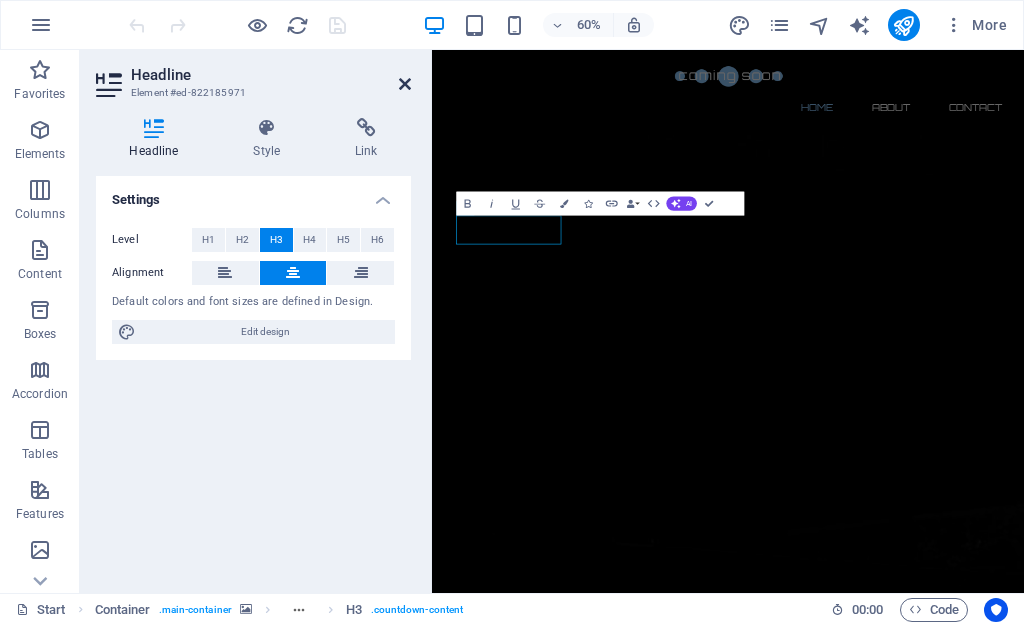 click at bounding box center (405, 84) 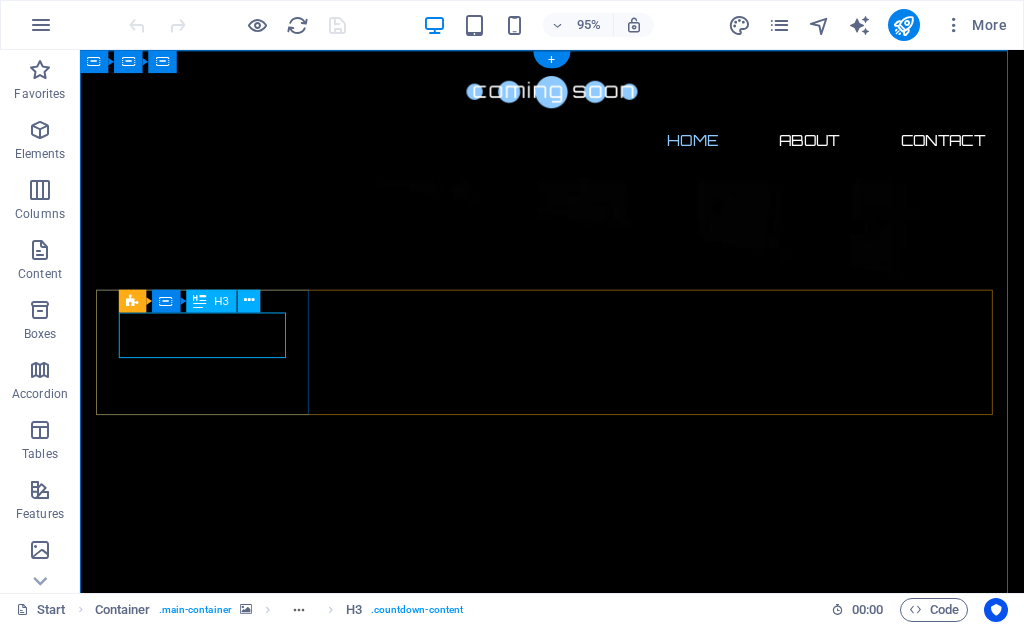 click on "0" at bounding box center (217, 2430) 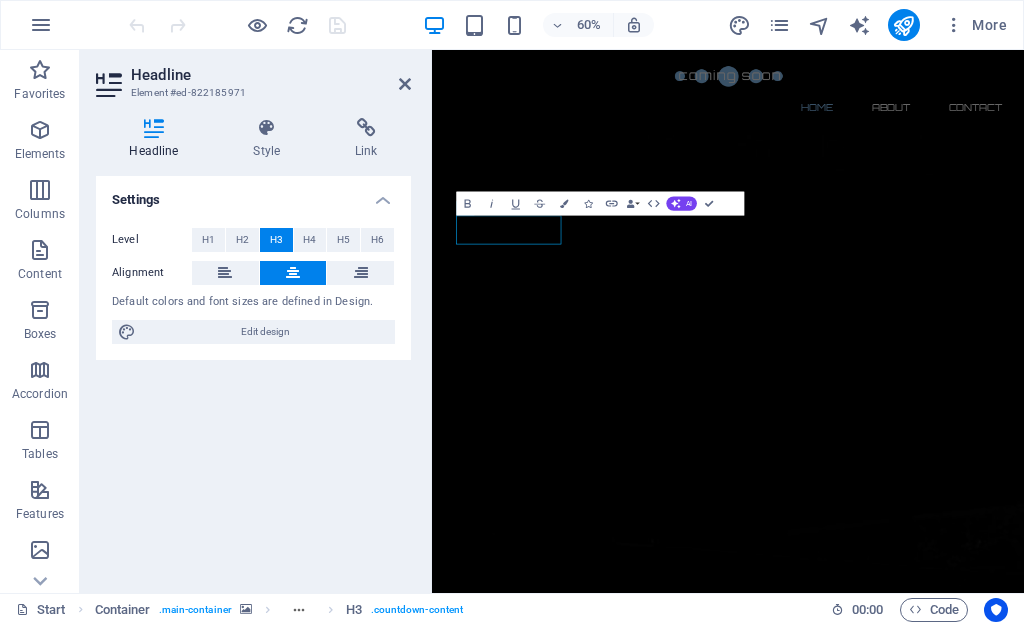type 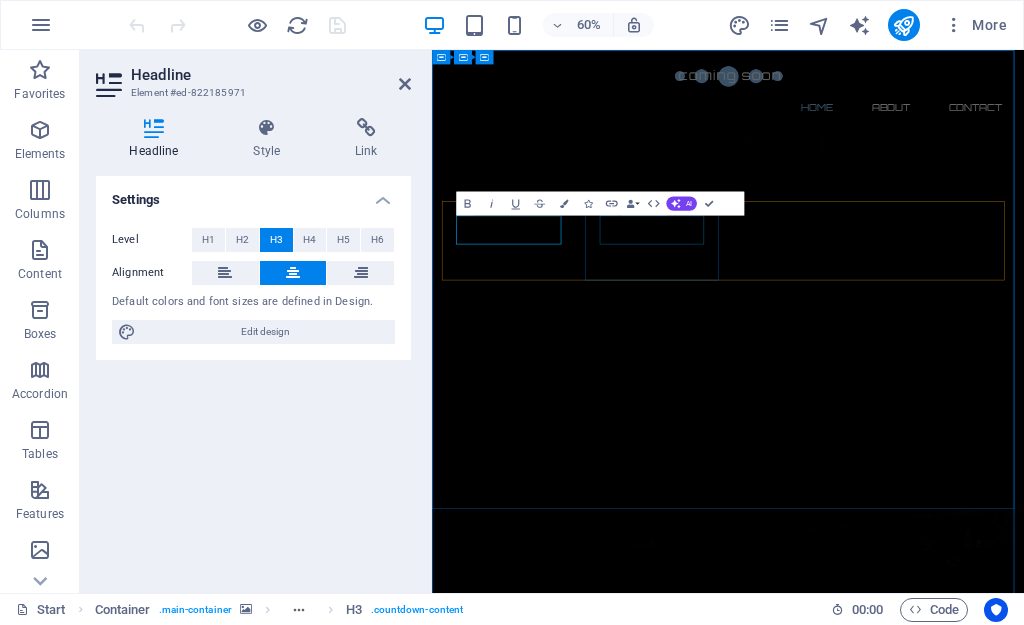 click on "0" at bounding box center (566, 2570) 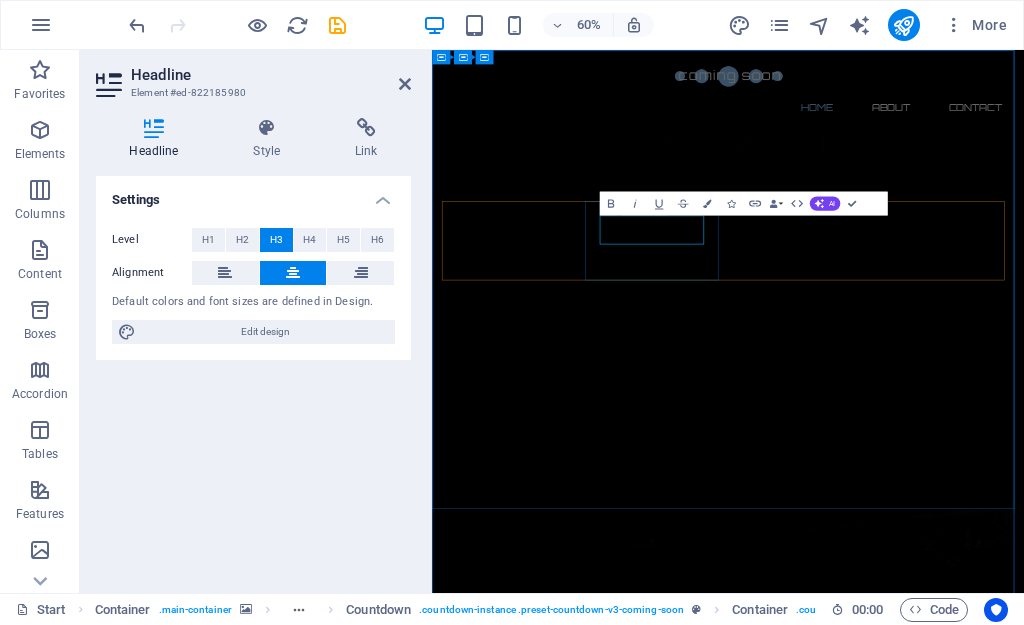 type 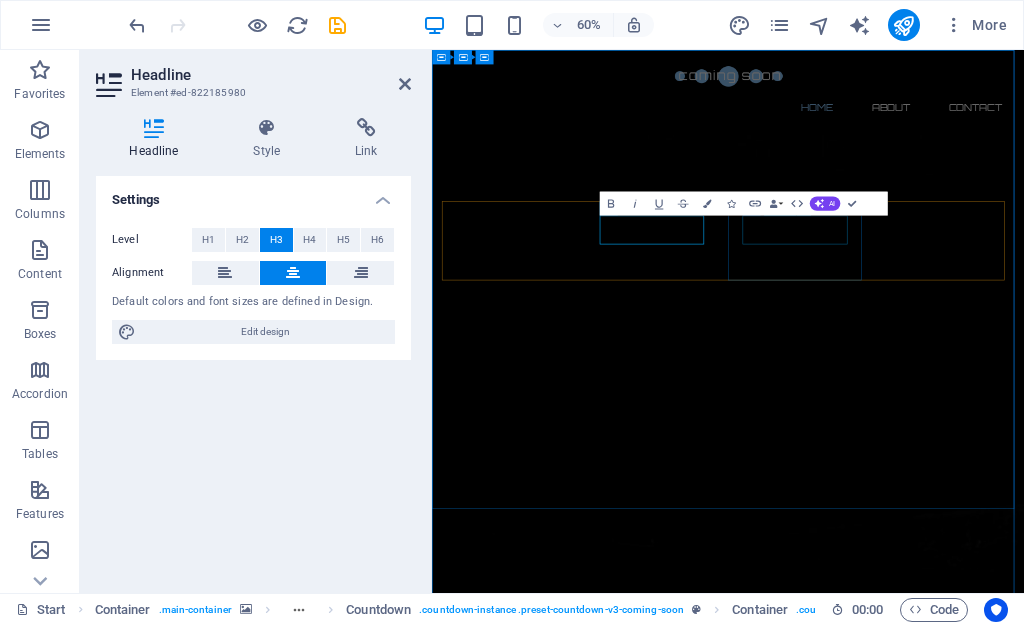 click on "0" at bounding box center [566, 2710] 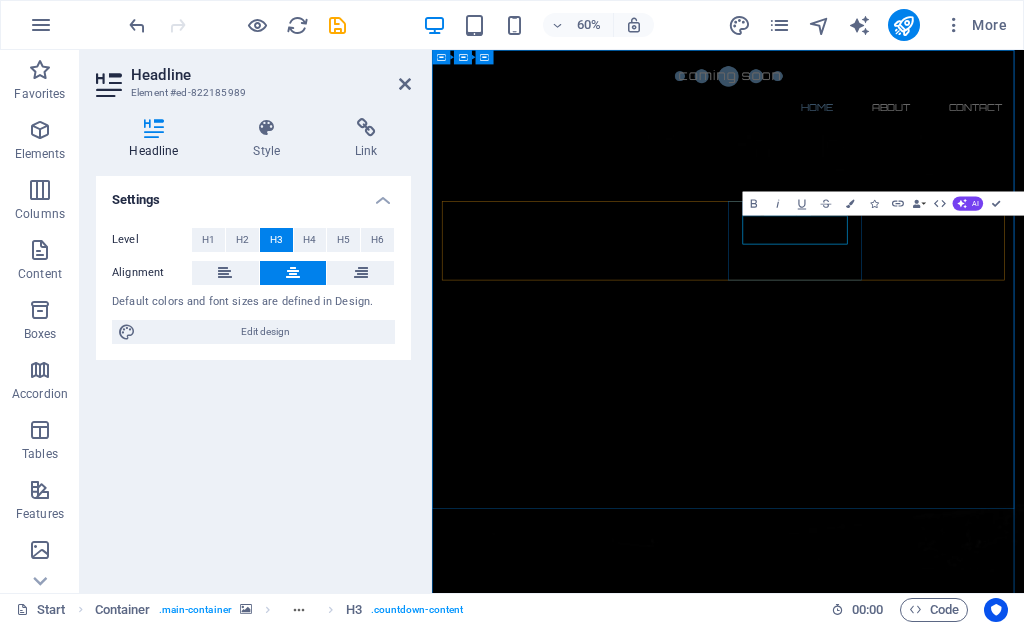 type 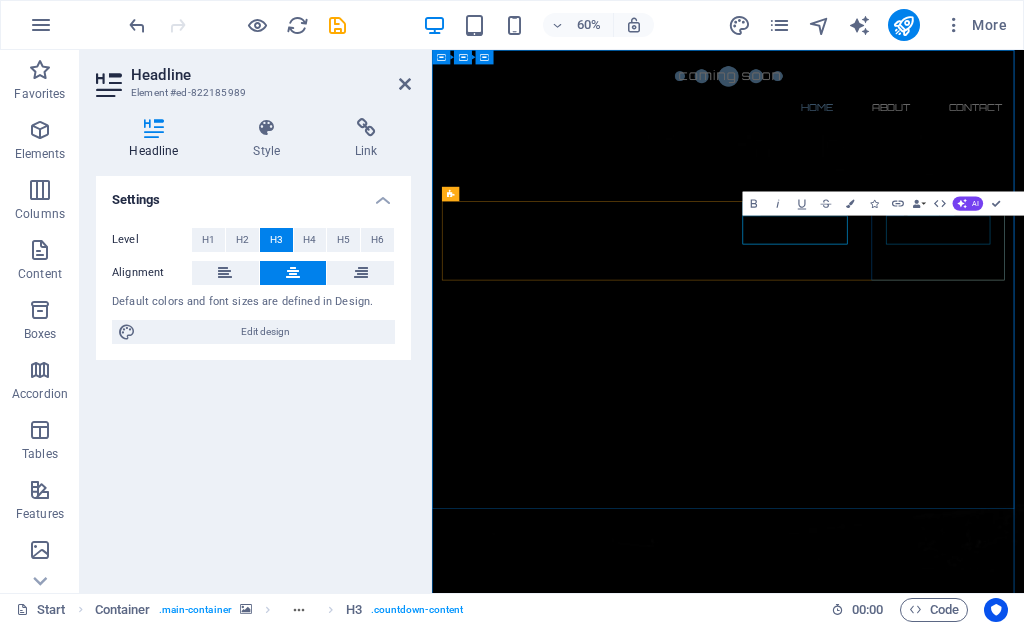 click on "0" at bounding box center [566, 2850] 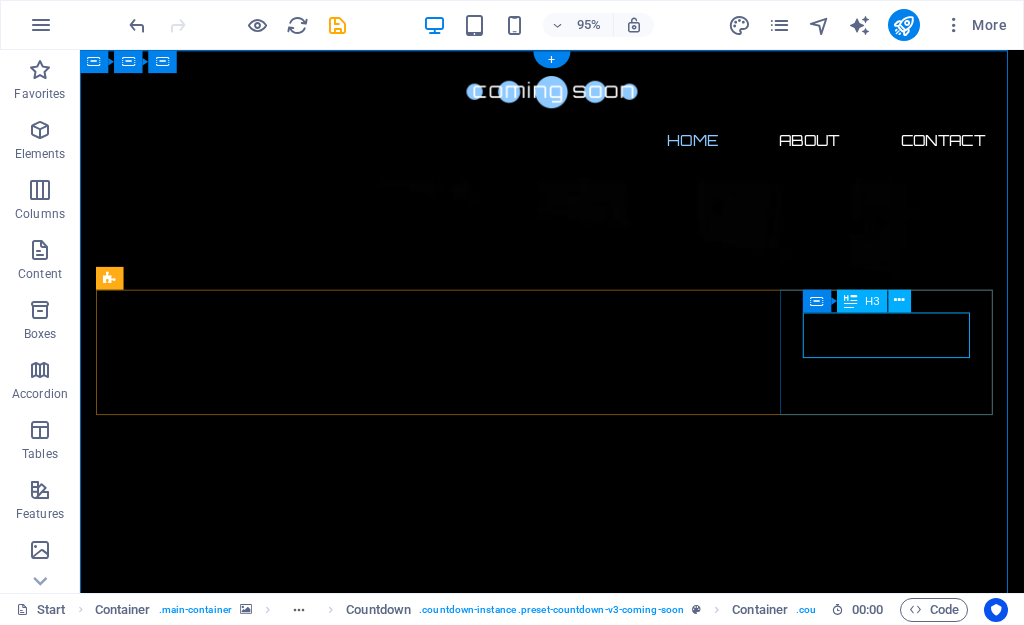 click on "0" at bounding box center [217, 2850] 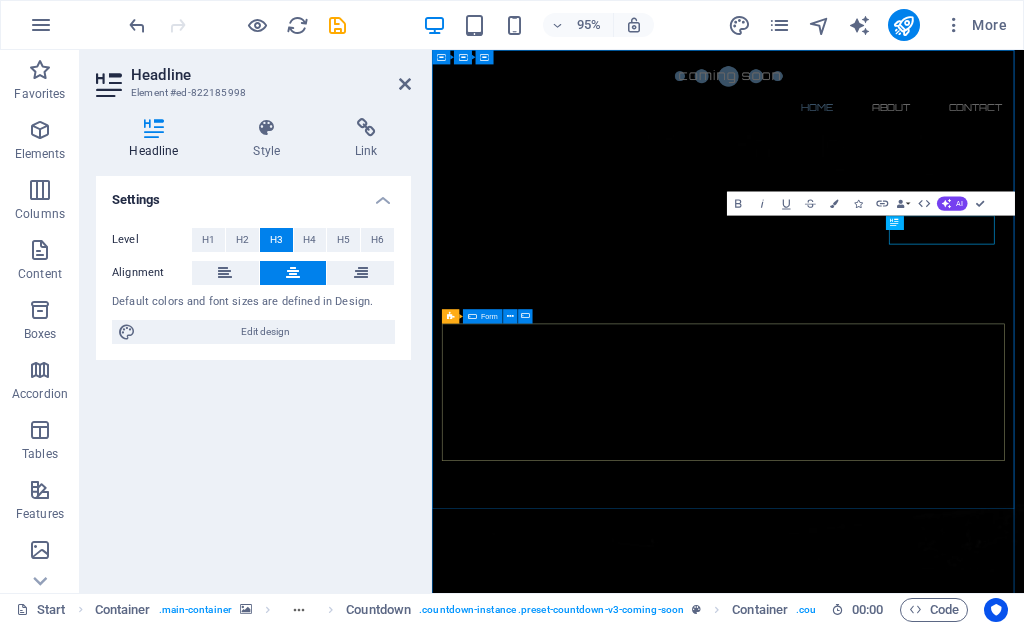 type 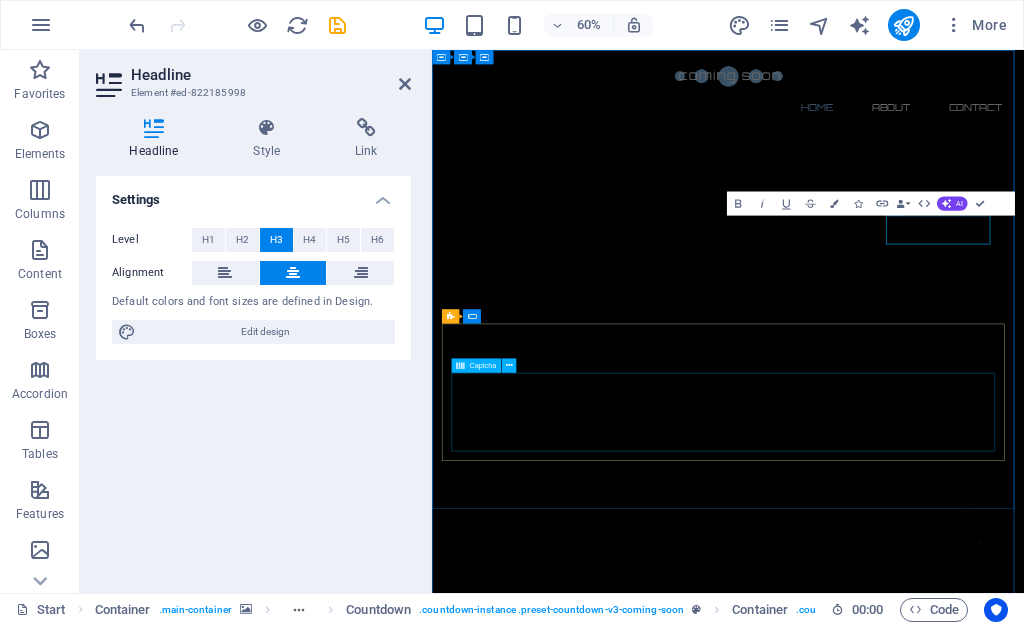 click on "Unreadable? Load new" 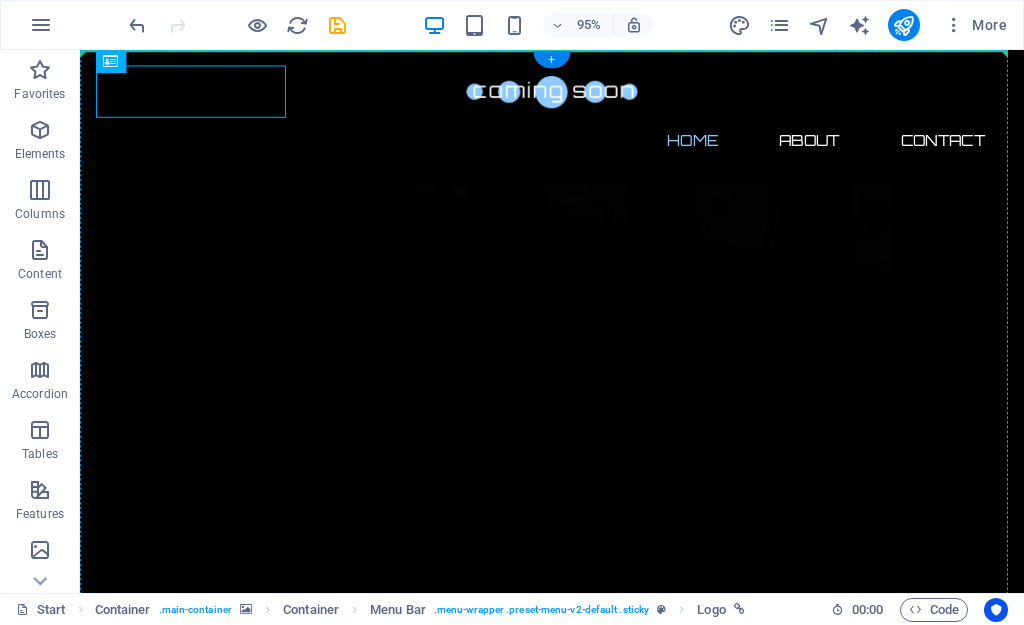 drag, startPoint x: 172, startPoint y: 94, endPoint x: 173, endPoint y: 151, distance: 57.00877 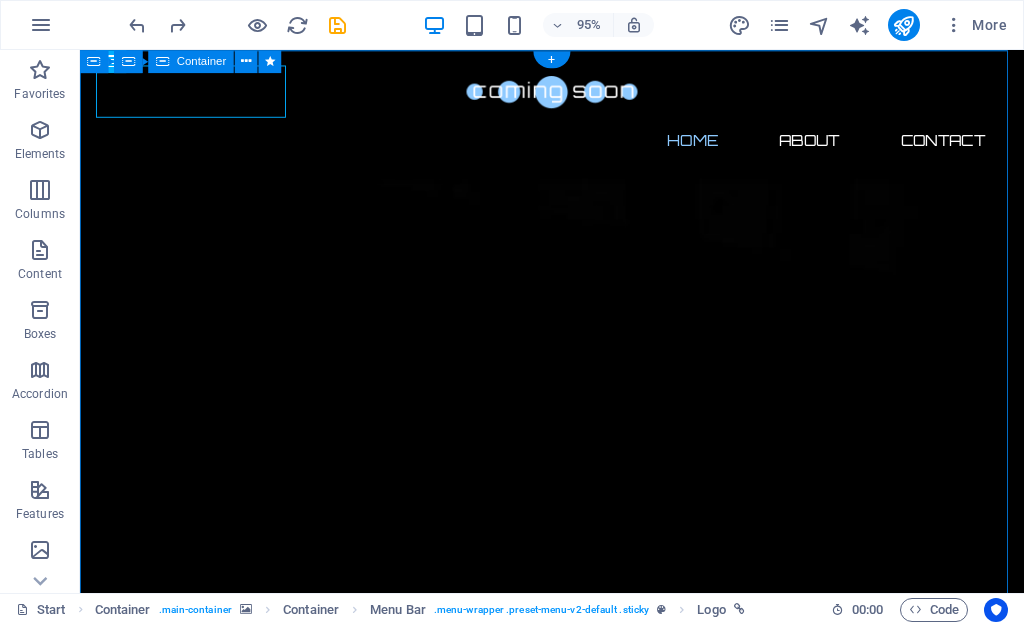 click on "The waiting is going to end soon... 45 Days 12 Hours 32 Minutes 10 Seconds Our website is under construction. We`ll be here soon with our new awesome site, subscribe to be notified.  Notify me   I have read and understand the privacy policy. Unreadable? Load new" at bounding box center (577, 2744) 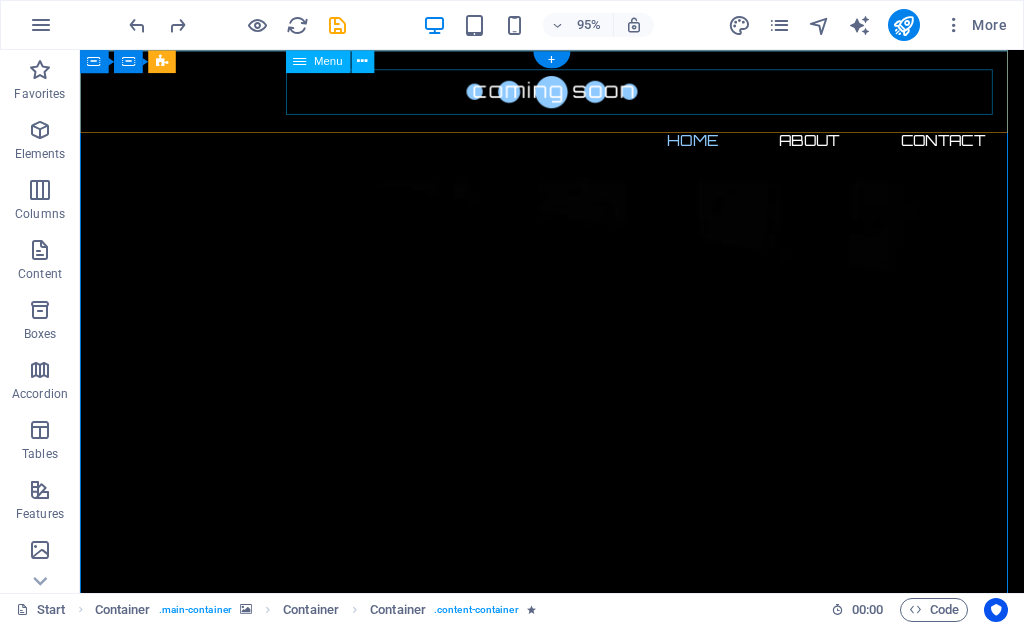 click on "Home About Contact" at bounding box center (577, 145) 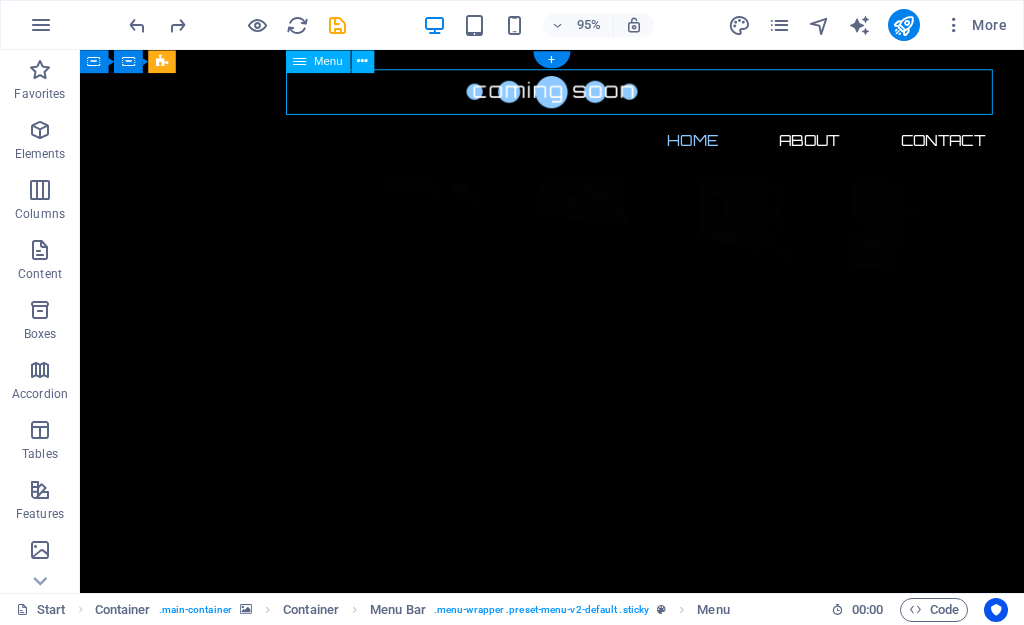 click on "Home About Contact" at bounding box center (577, 145) 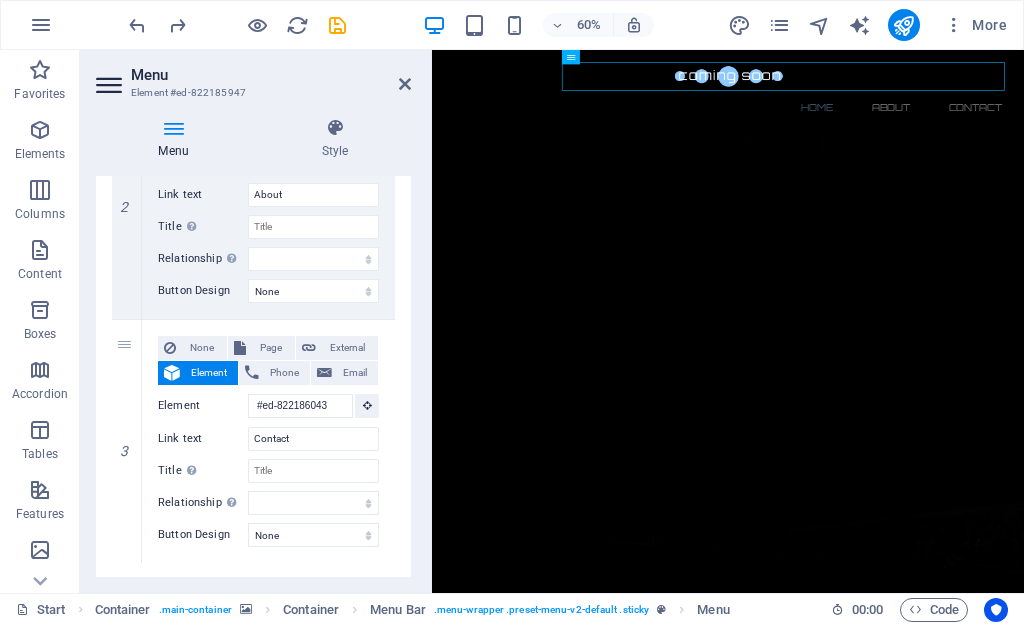 scroll, scrollTop: 576, scrollLeft: 0, axis: vertical 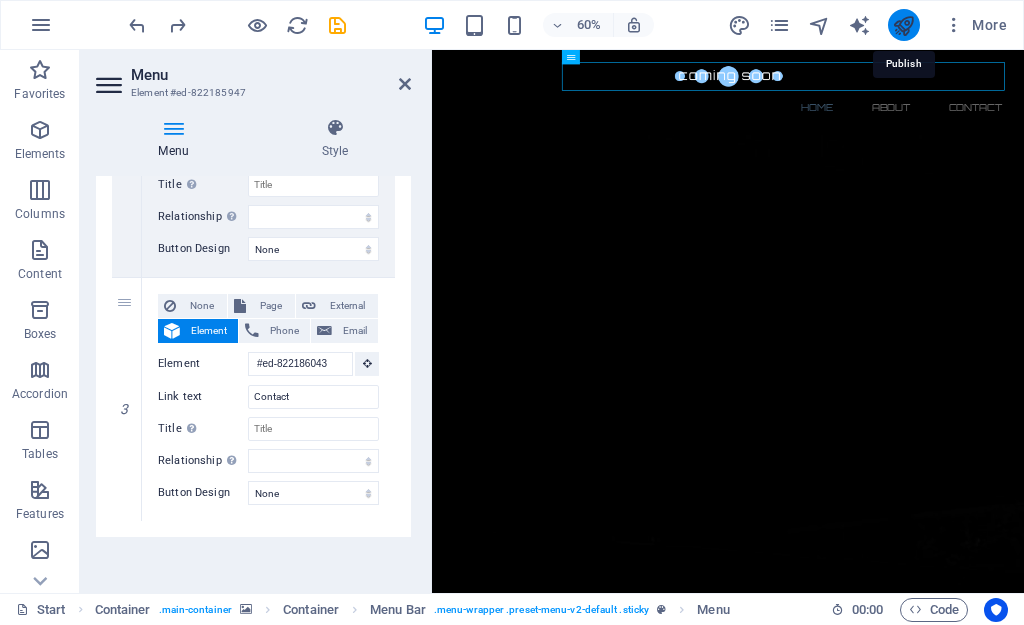 click at bounding box center [903, 25] 